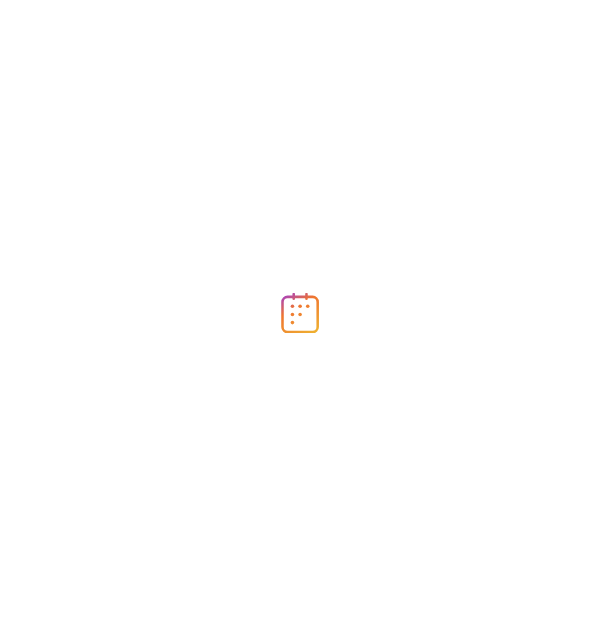 scroll, scrollTop: 0, scrollLeft: 0, axis: both 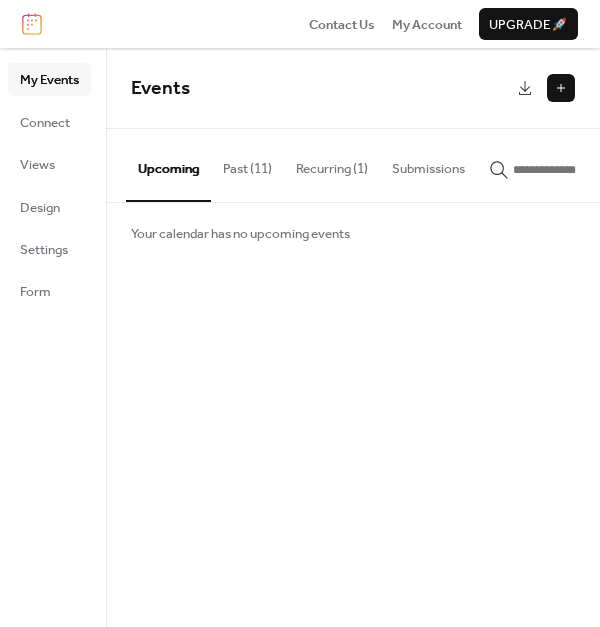 click on "My Events" at bounding box center (49, 80) 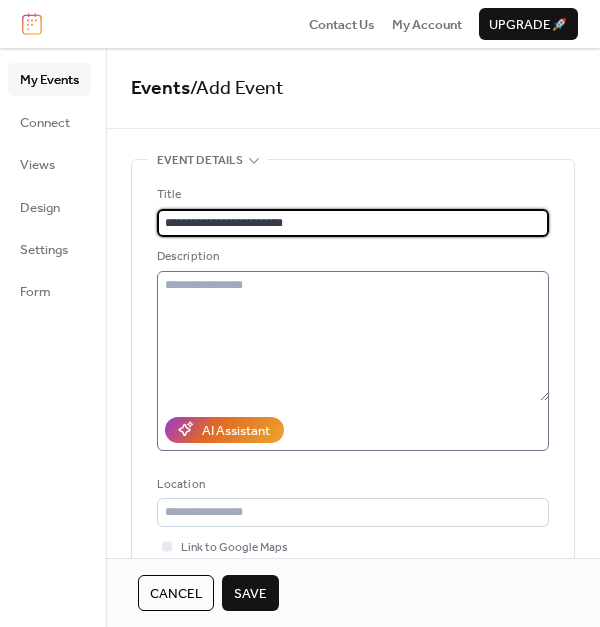 type on "**********" 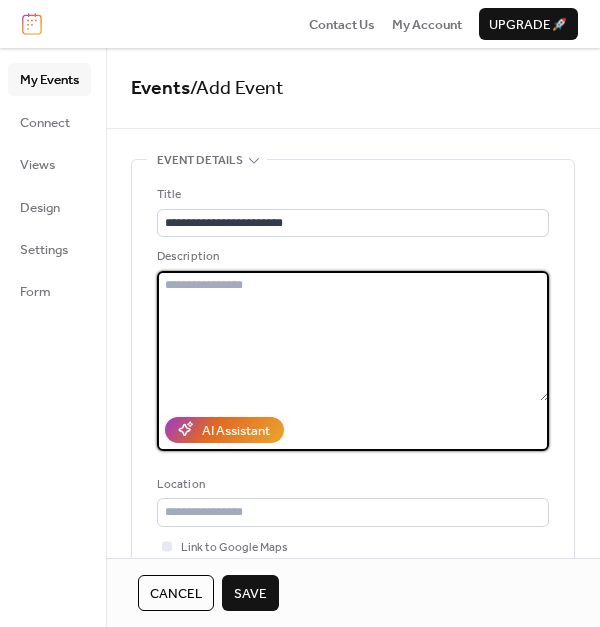 click at bounding box center (353, 336) 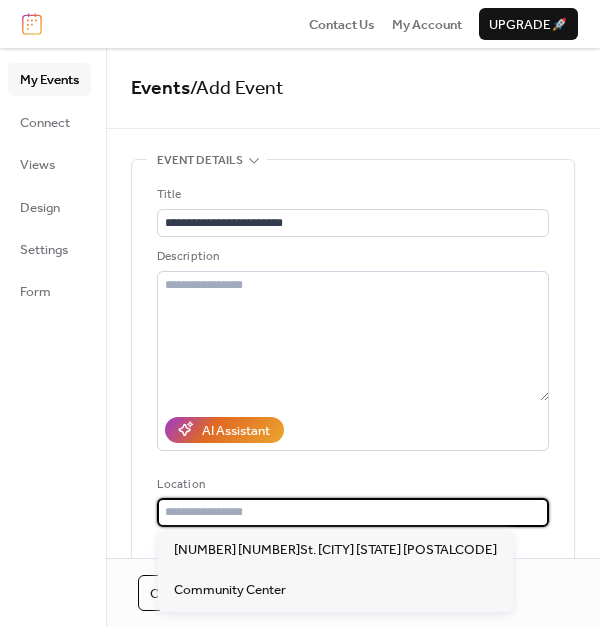 click at bounding box center [353, 512] 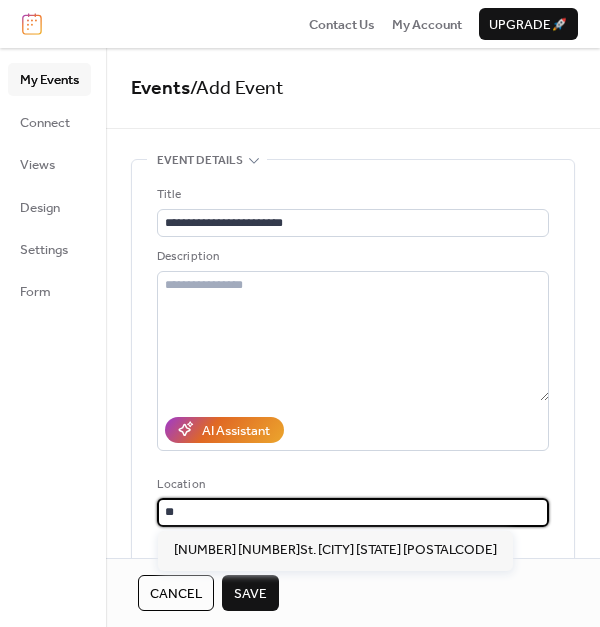 type on "*" 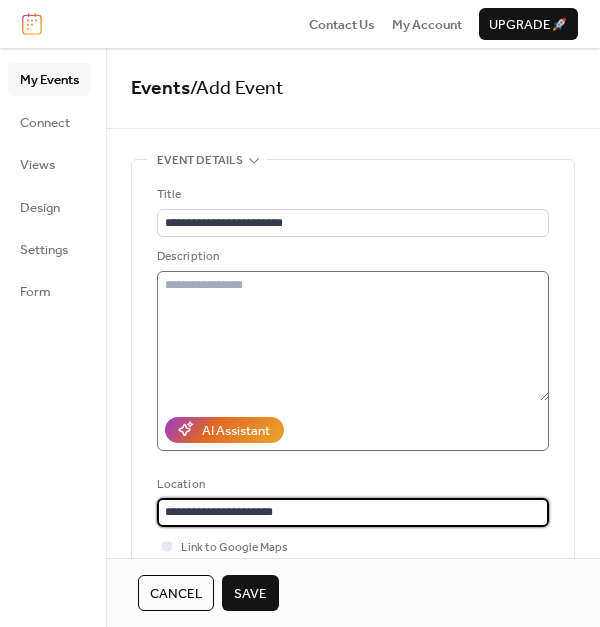 type on "**********" 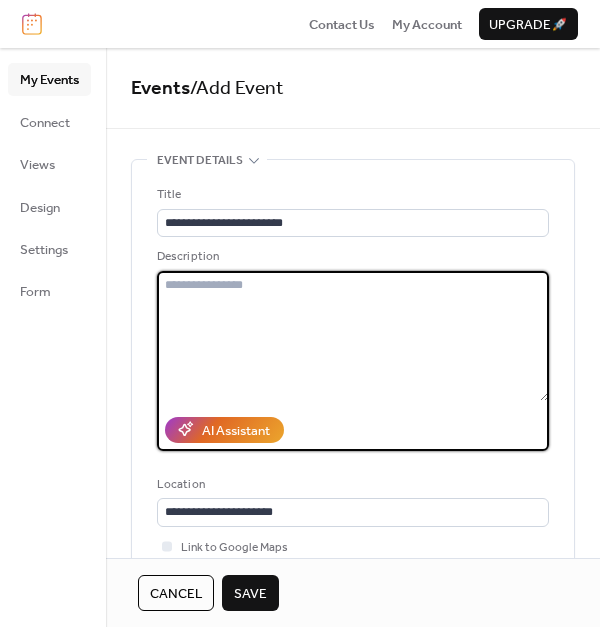 click at bounding box center (353, 336) 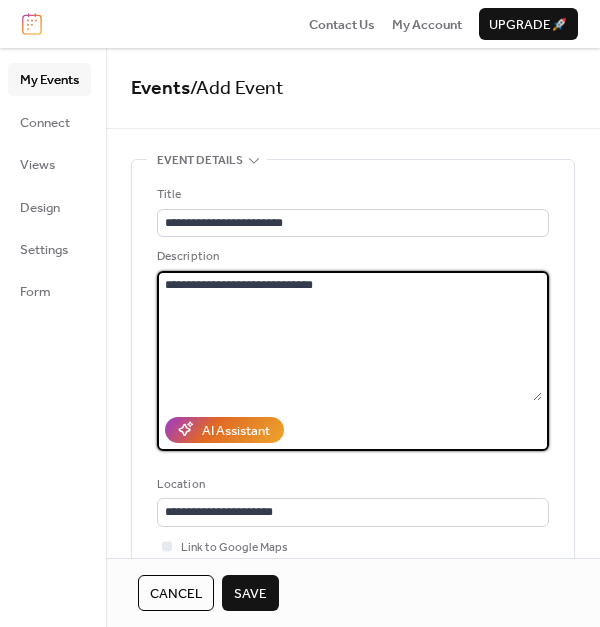 type on "**********" 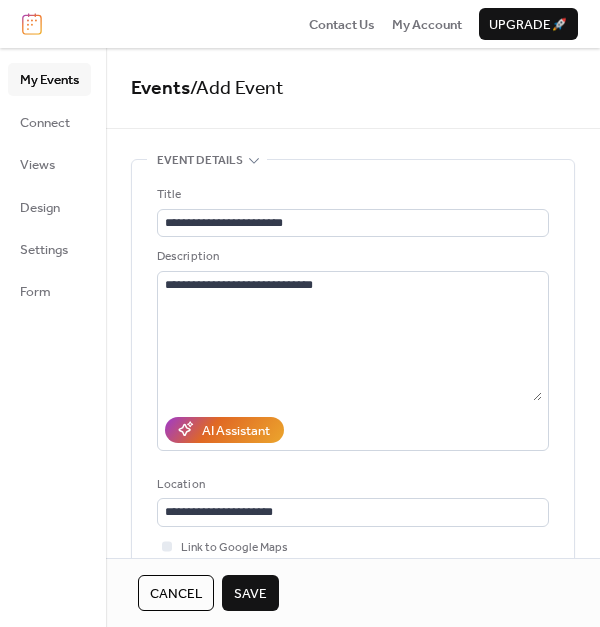 click on "Save" at bounding box center [250, 594] 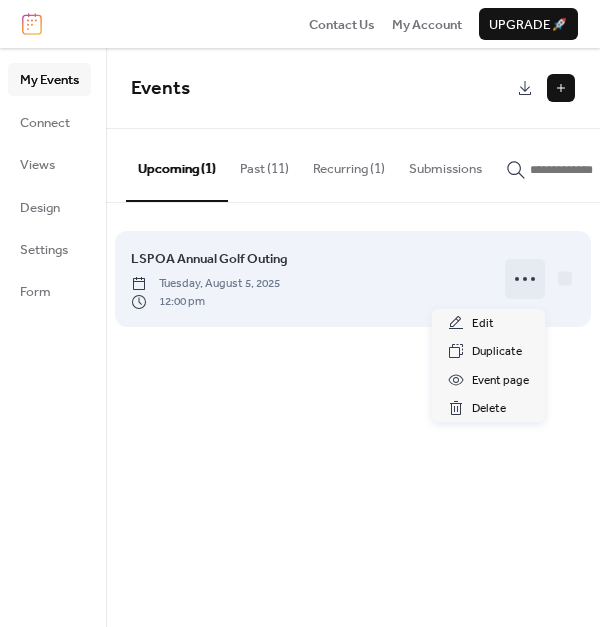 click 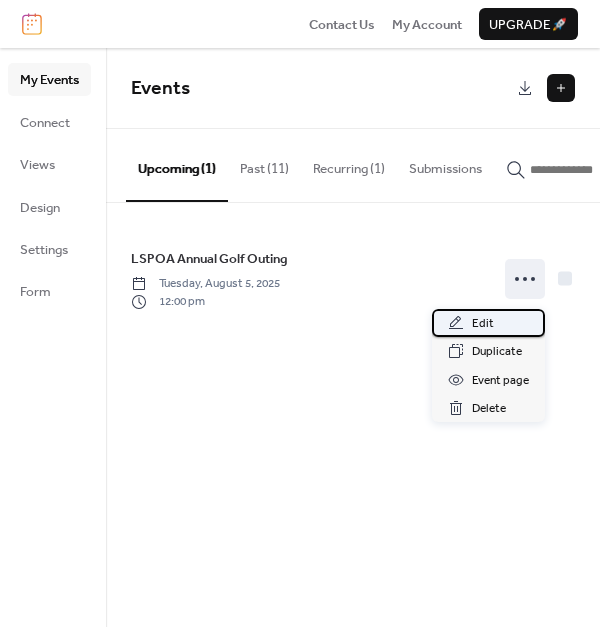 click on "Edit" at bounding box center (483, 324) 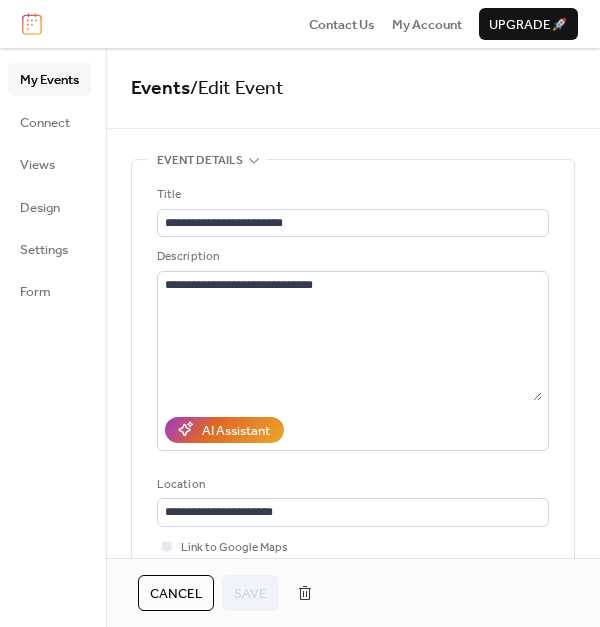 click on "Event details" at bounding box center [200, 161] 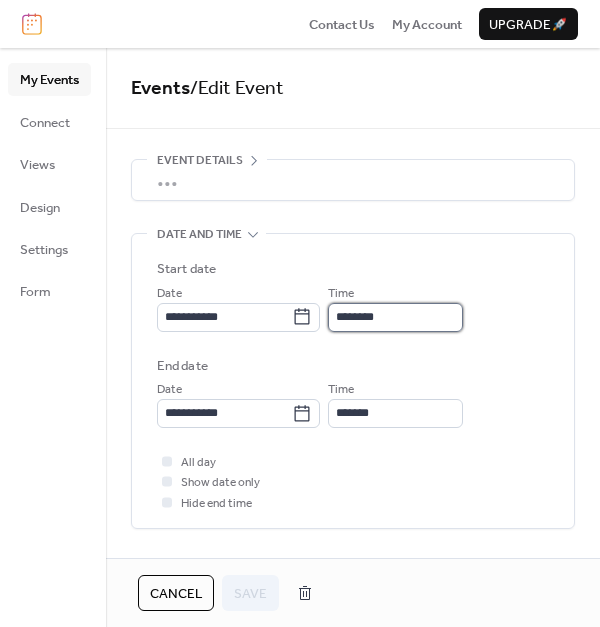click on "********" at bounding box center (395, 317) 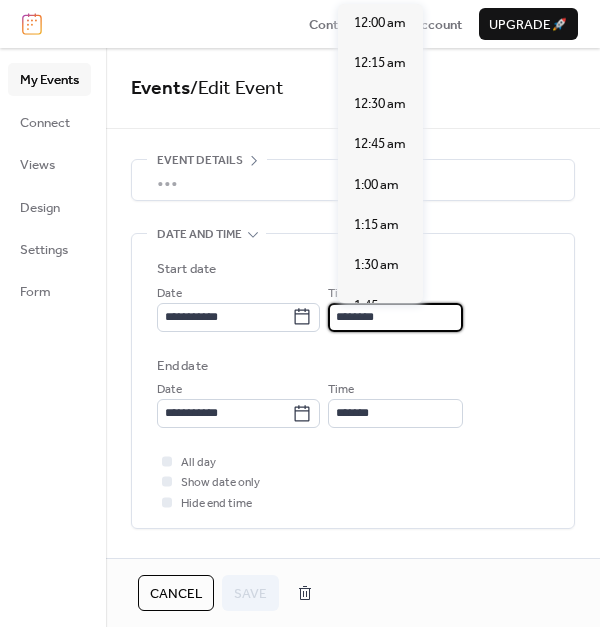 scroll, scrollTop: 1915, scrollLeft: 0, axis: vertical 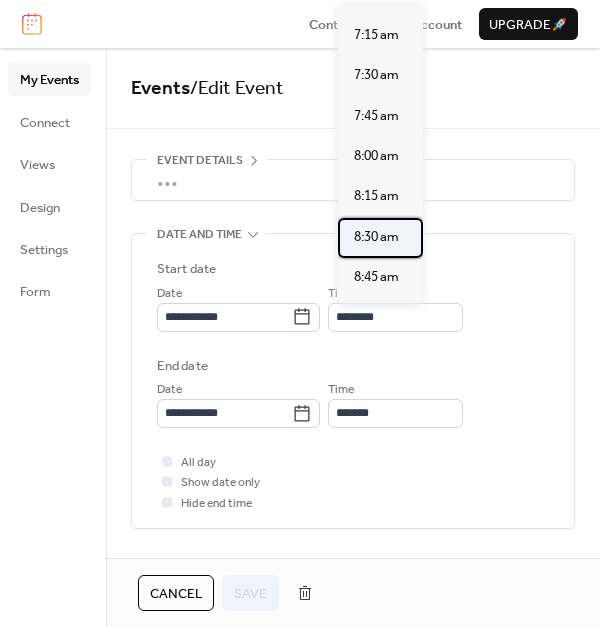 click on "8:30 am" at bounding box center [376, 237] 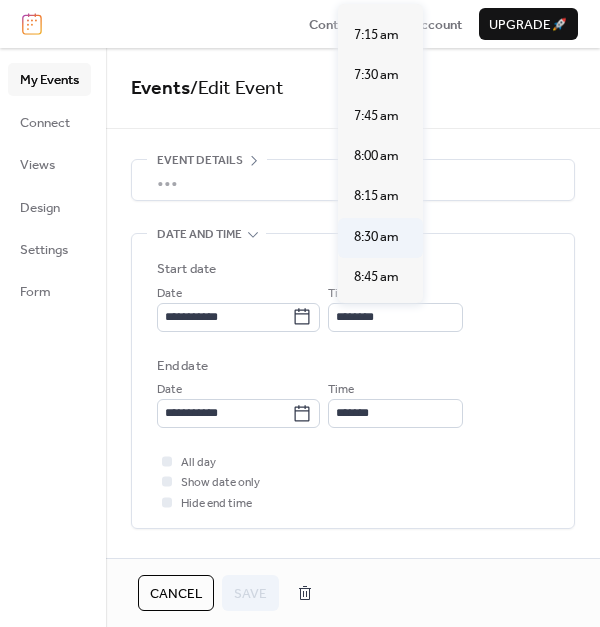 type on "*******" 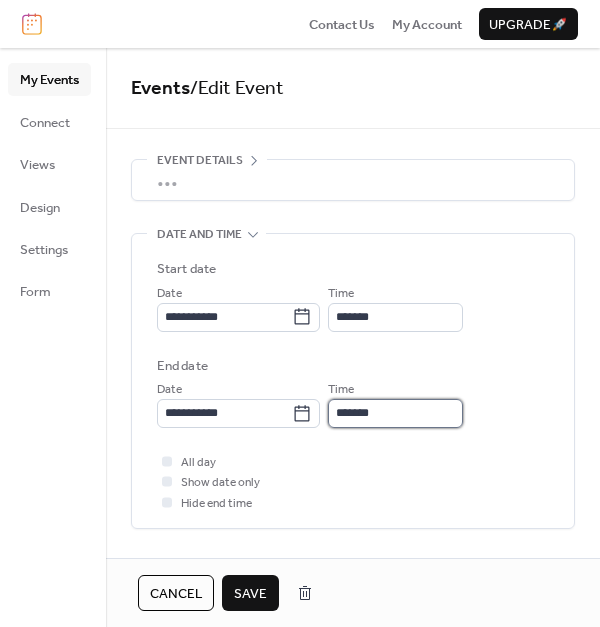 click on "*******" at bounding box center [395, 413] 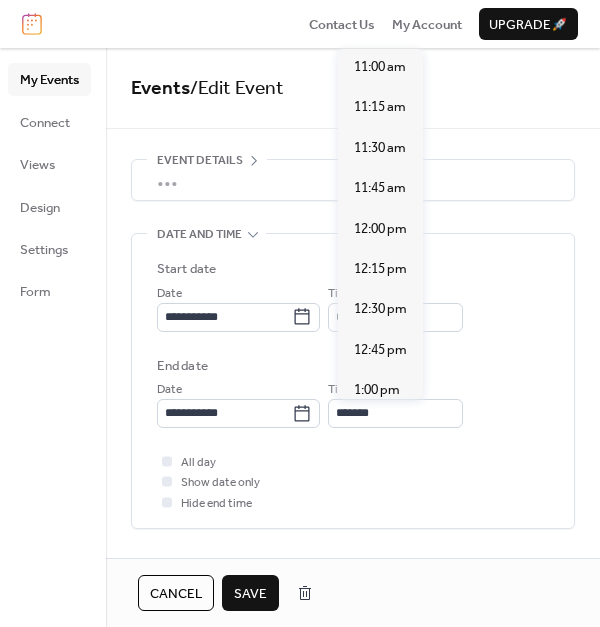 scroll, scrollTop: 414, scrollLeft: 0, axis: vertical 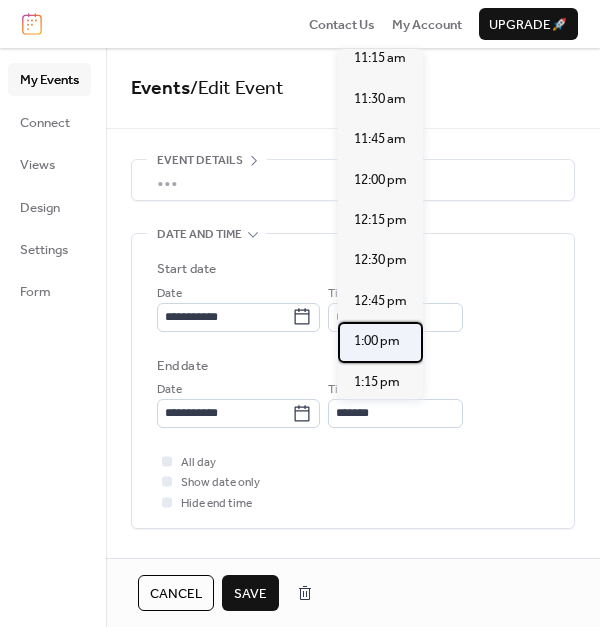 click on "1:00 pm" at bounding box center [377, 341] 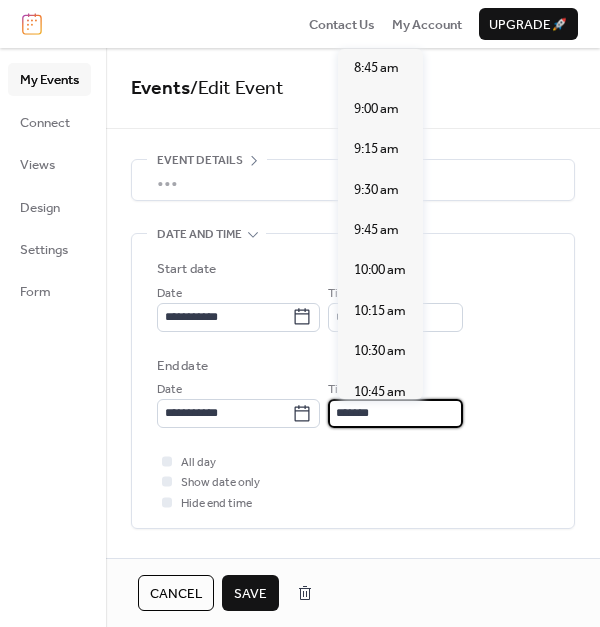 scroll, scrollTop: 678, scrollLeft: 0, axis: vertical 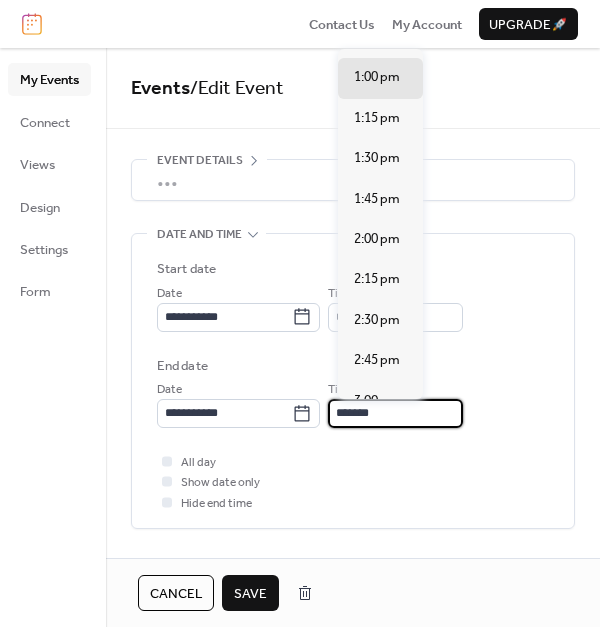 click on "*******" at bounding box center (395, 413) 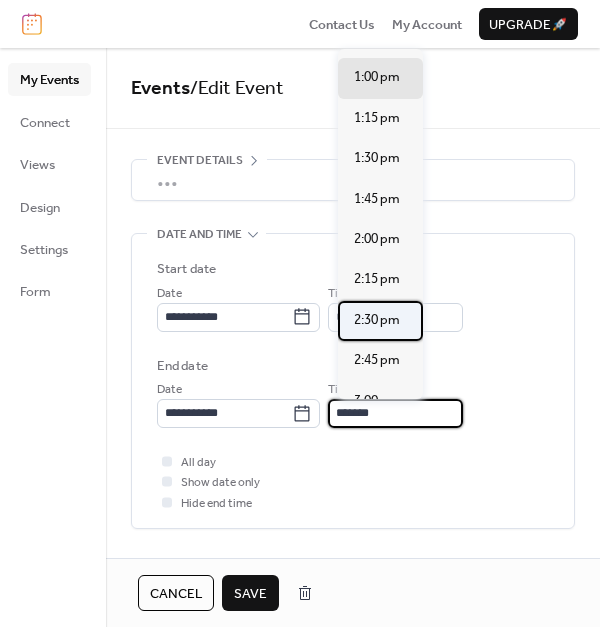 click on "2:30 pm" at bounding box center (377, 320) 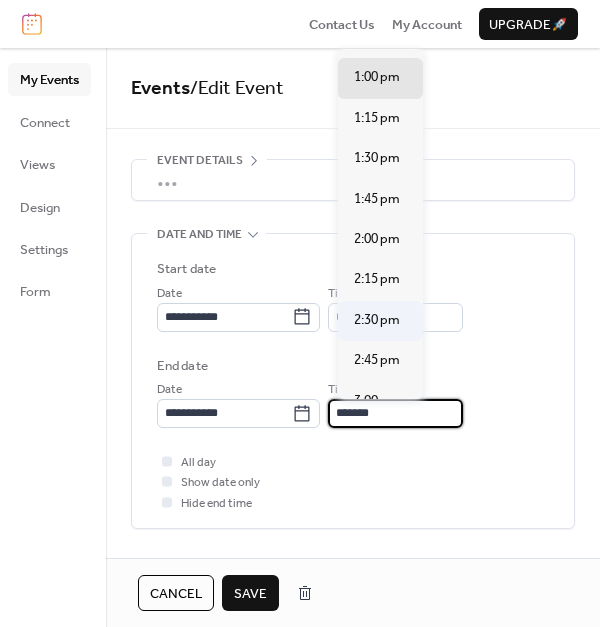 type on "*******" 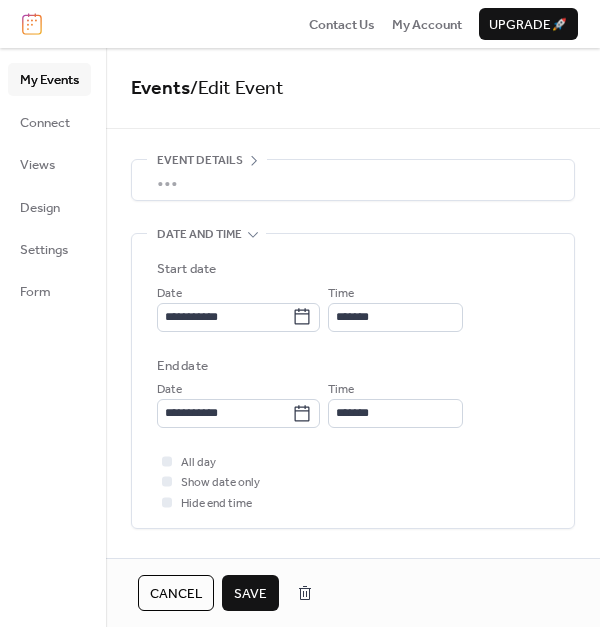 click on "Save" at bounding box center (250, 594) 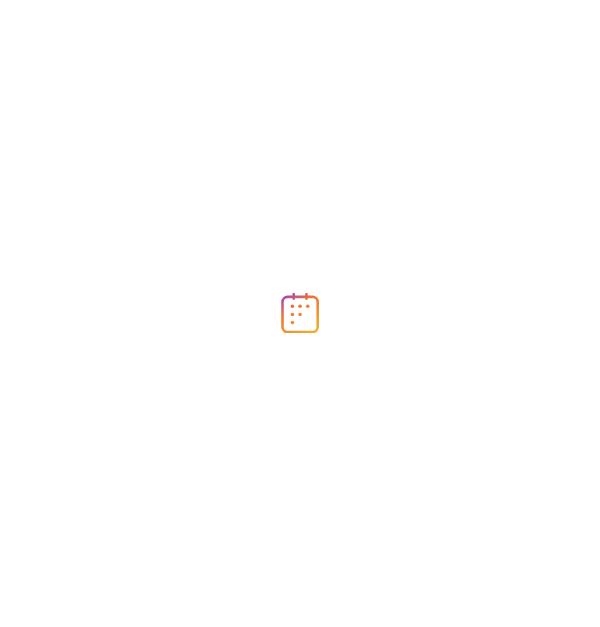 scroll, scrollTop: 0, scrollLeft: 0, axis: both 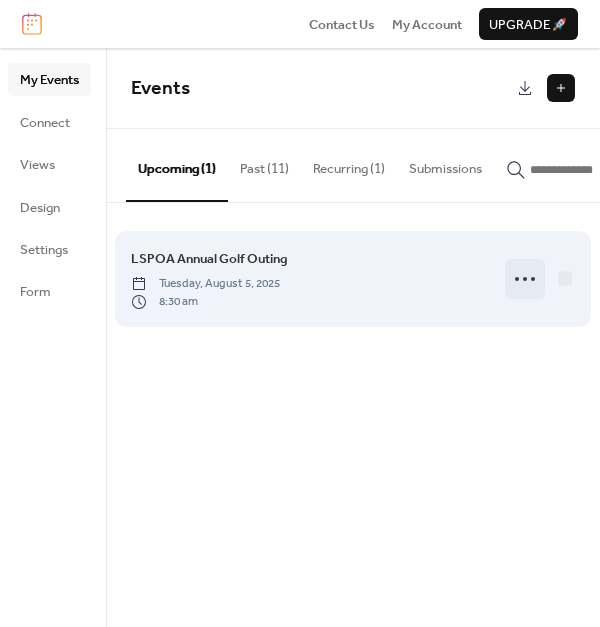 click 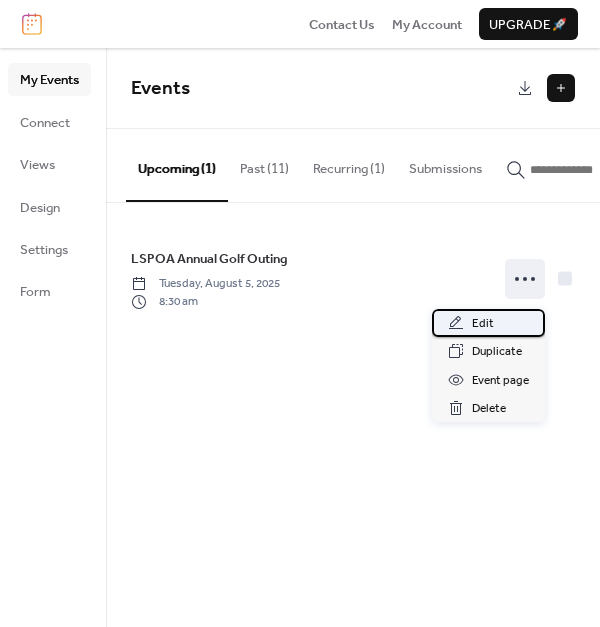 click on "Edit" at bounding box center (483, 324) 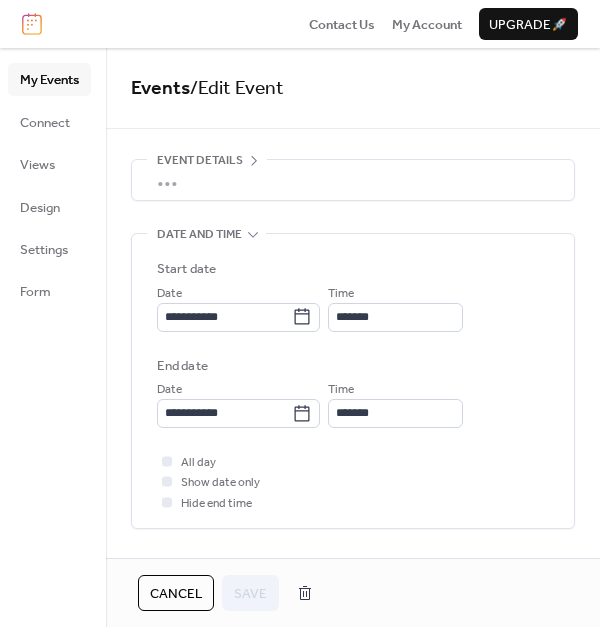 scroll, scrollTop: 62, scrollLeft: 0, axis: vertical 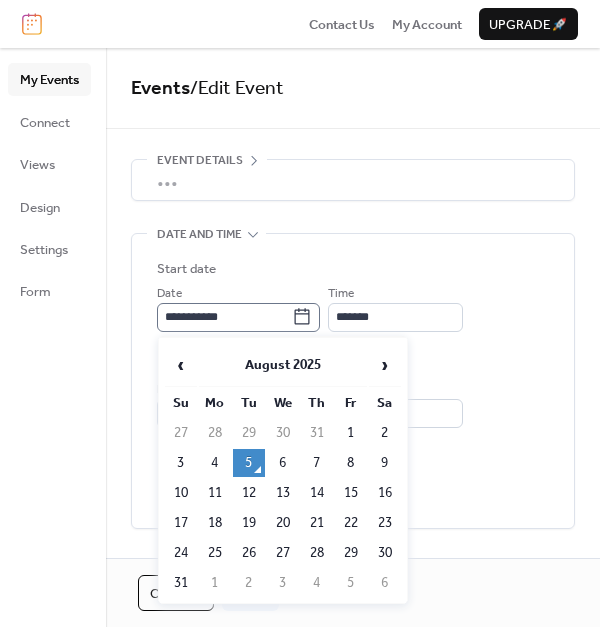 click 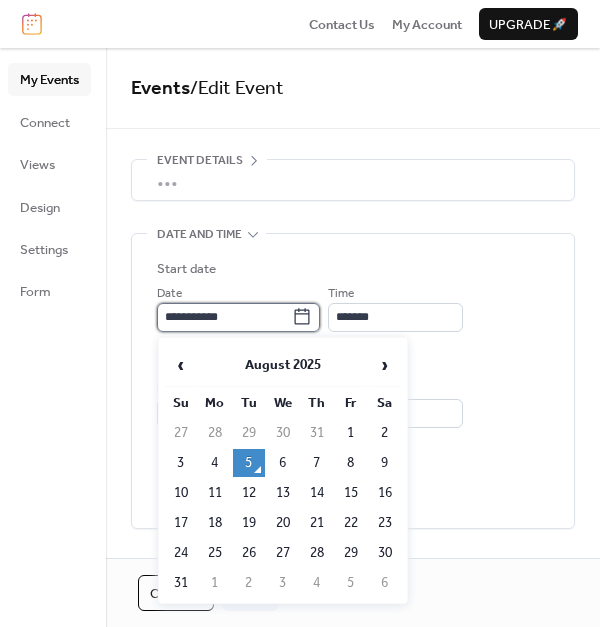 click on "**********" at bounding box center [224, 317] 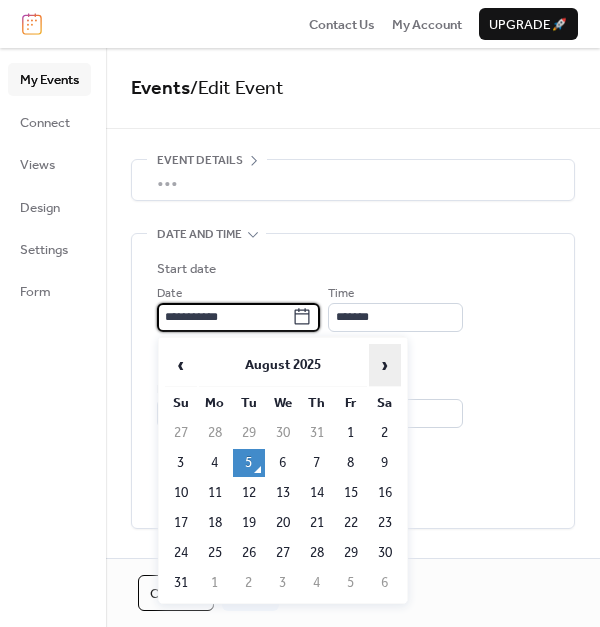 click on "›" at bounding box center [385, 365] 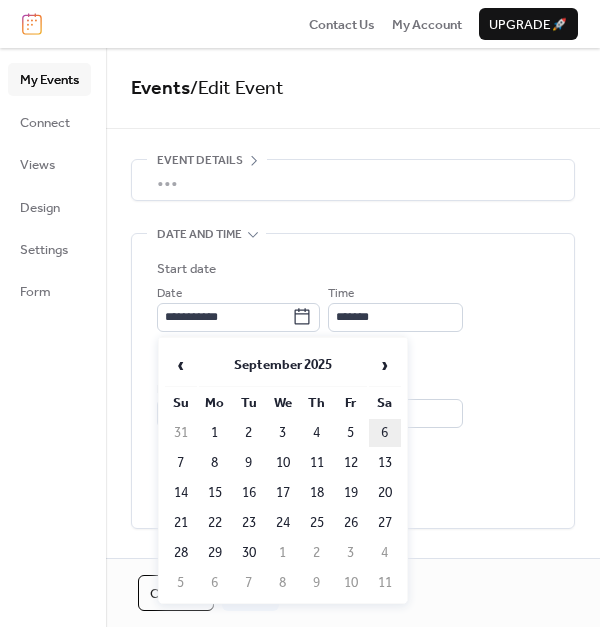click on "6" at bounding box center [385, 433] 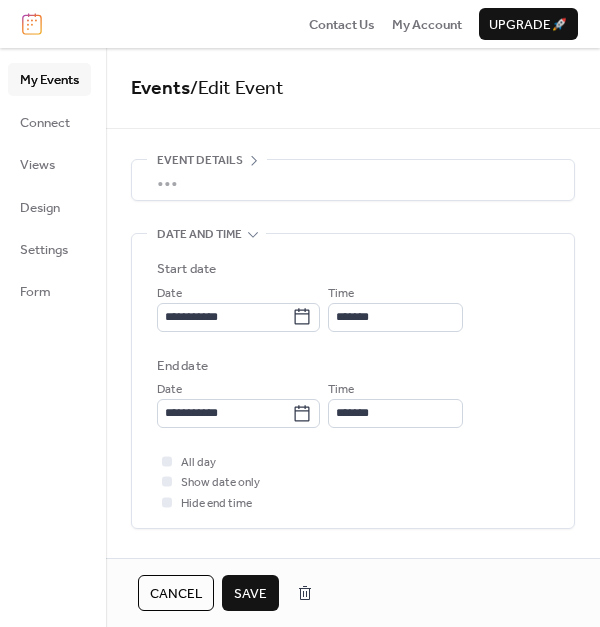 click on "Save" at bounding box center (250, 594) 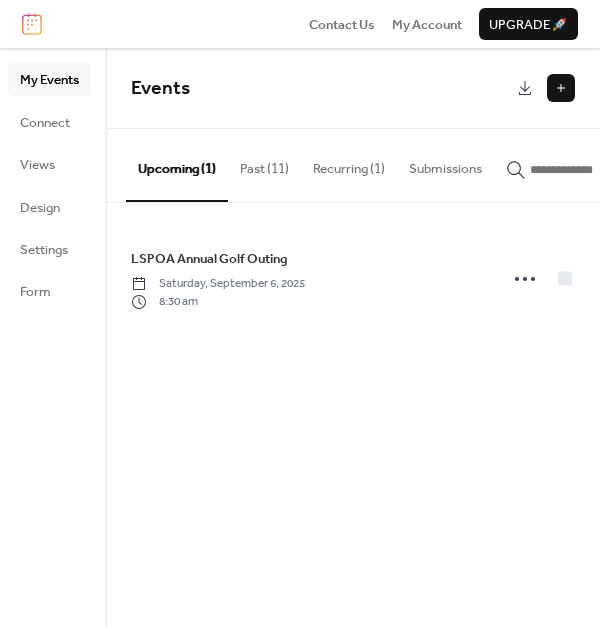click on "Events Upcoming (1) Past (11) Recurring (1) Submissions LSPOA Annual Golf Outing Saturday, September 6, 2025 8:30 am Cancel" at bounding box center [353, 337] 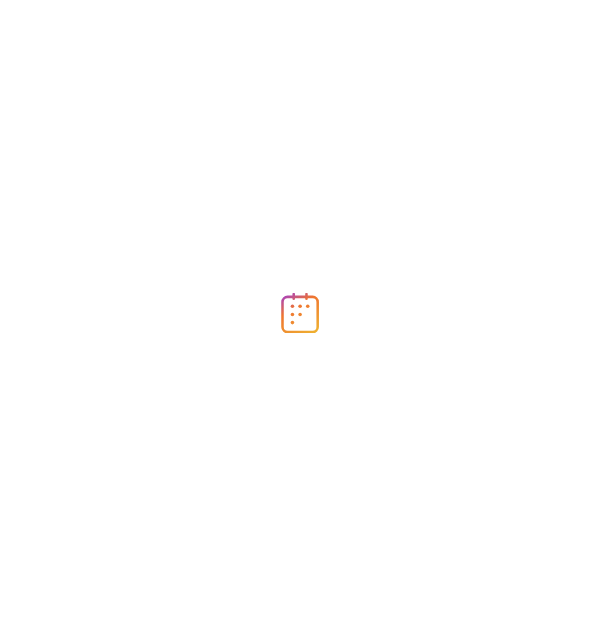 scroll, scrollTop: 0, scrollLeft: 0, axis: both 